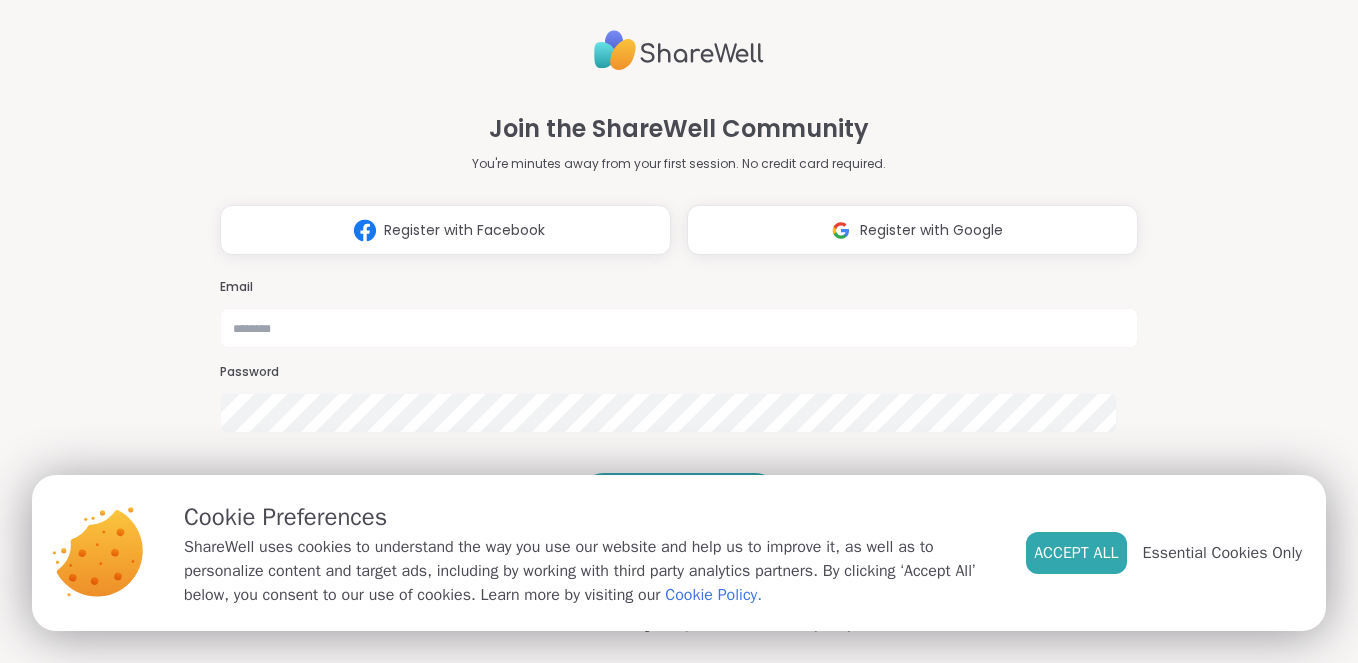 scroll, scrollTop: 0, scrollLeft: 0, axis: both 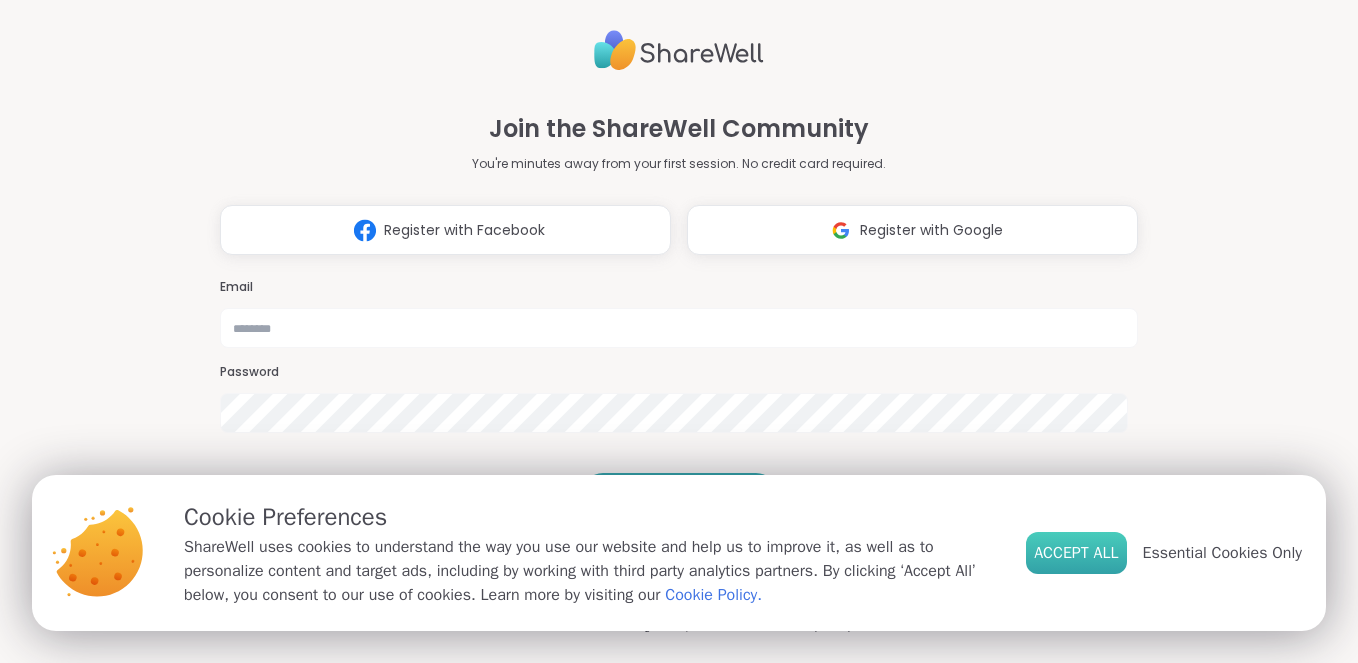 click on "Accept All" at bounding box center (1076, 553) 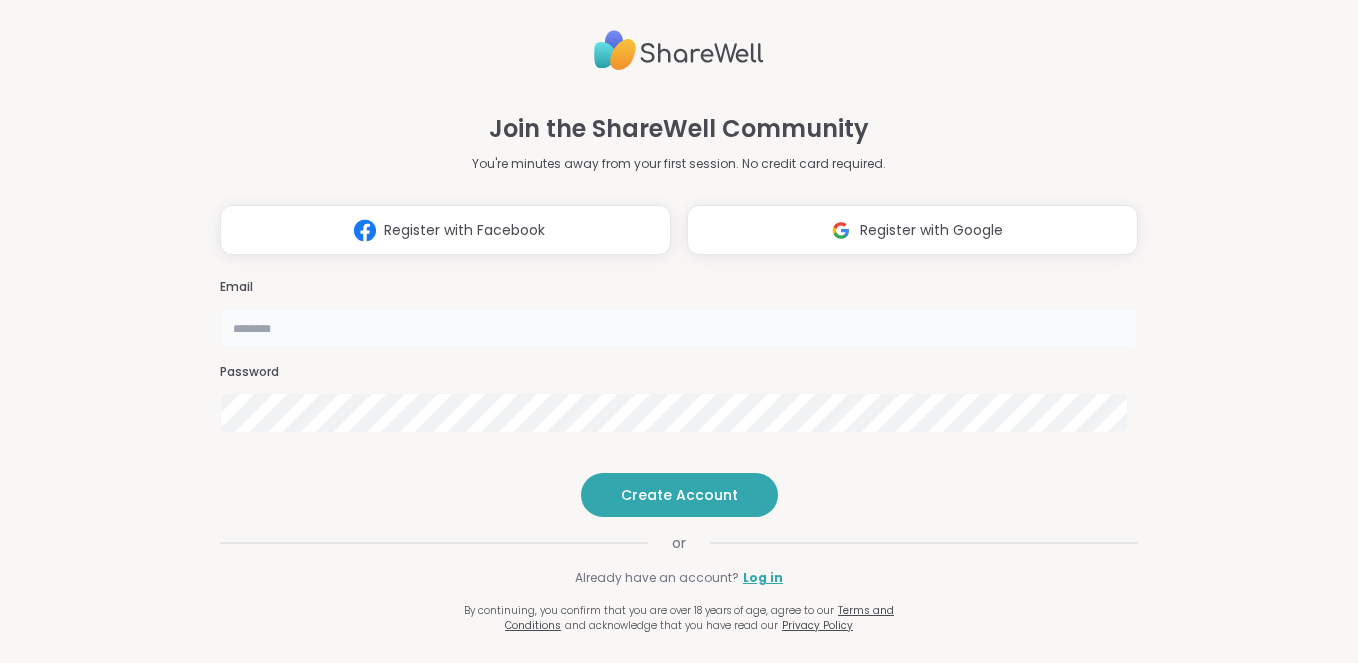 click at bounding box center [679, 328] 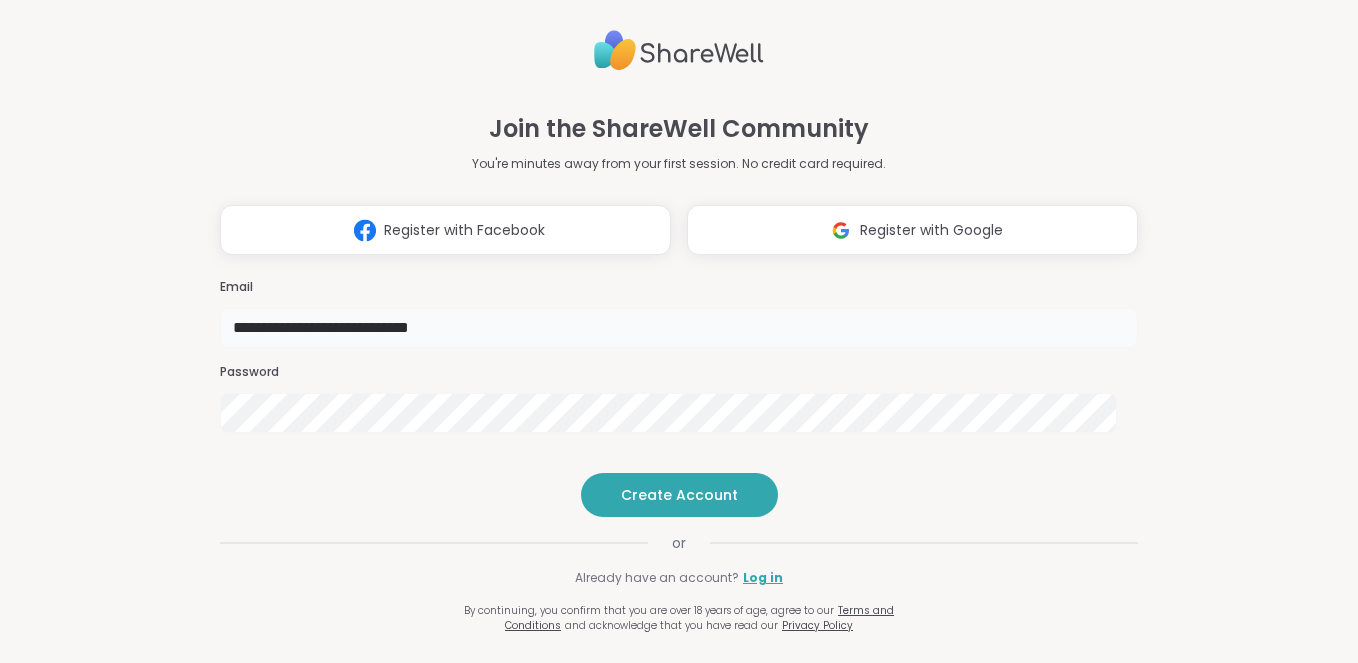 type on "**********" 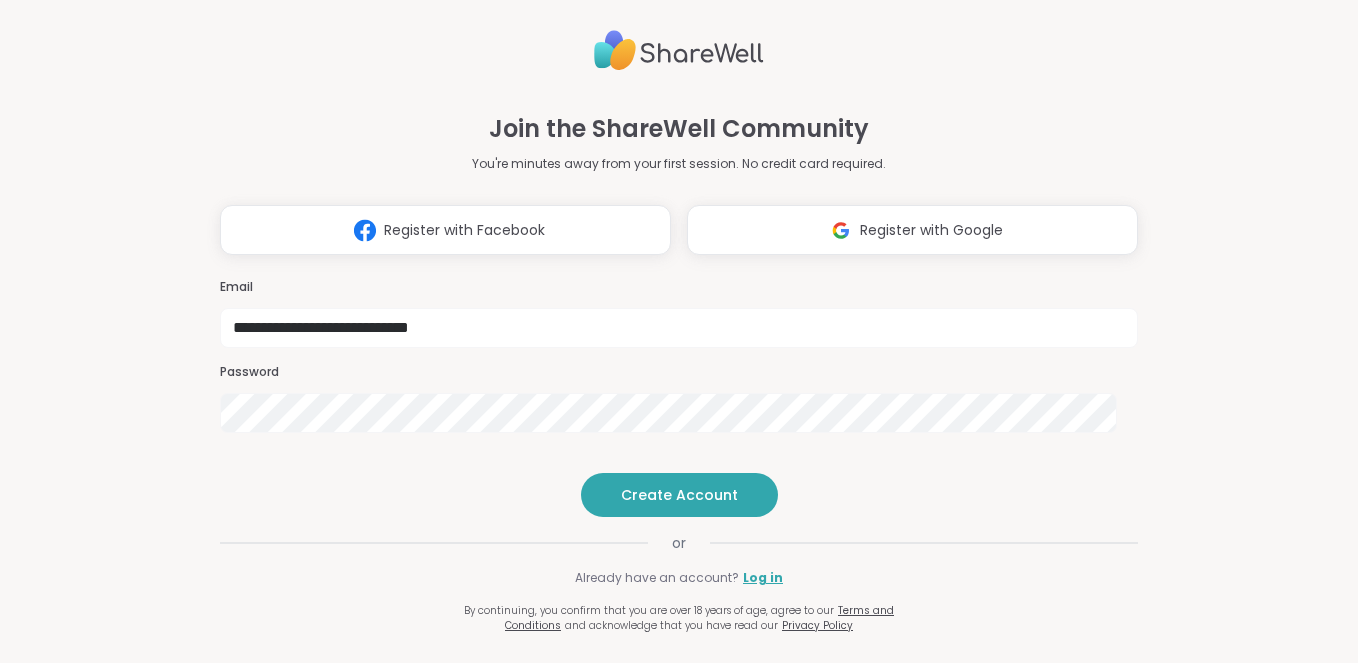 click at bounding box center (679, 457) 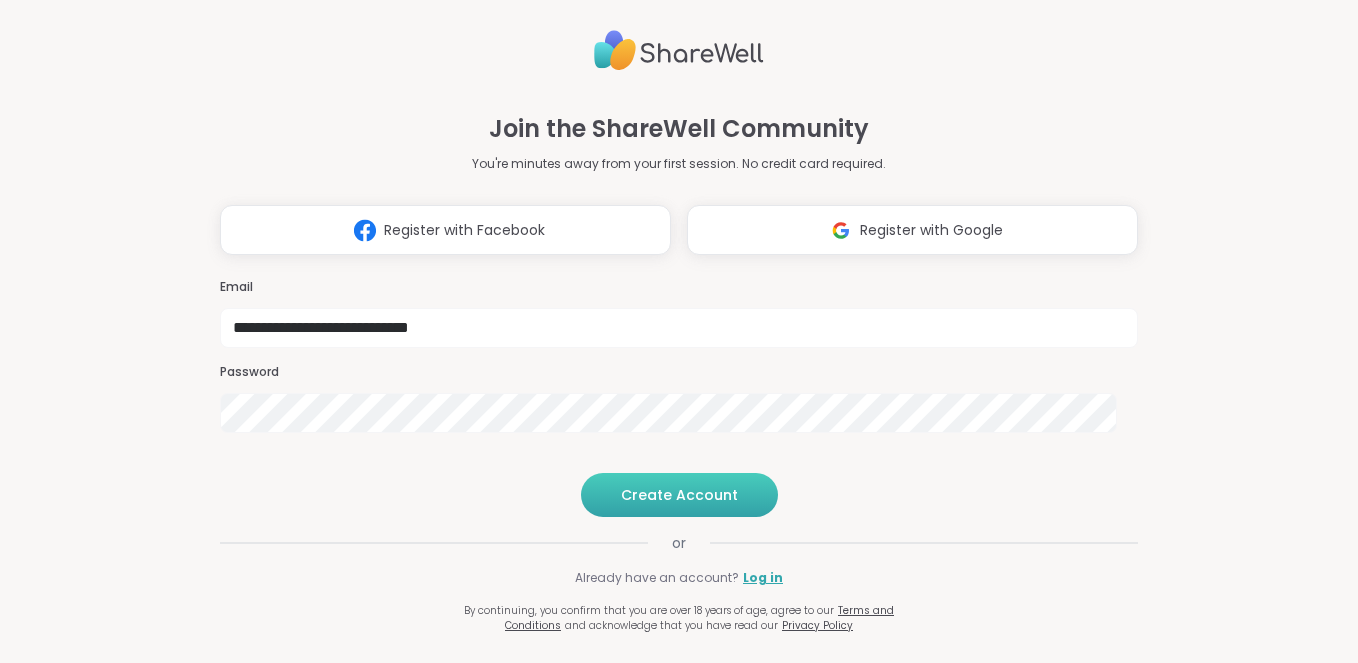 click on "Create Account" at bounding box center [679, 495] 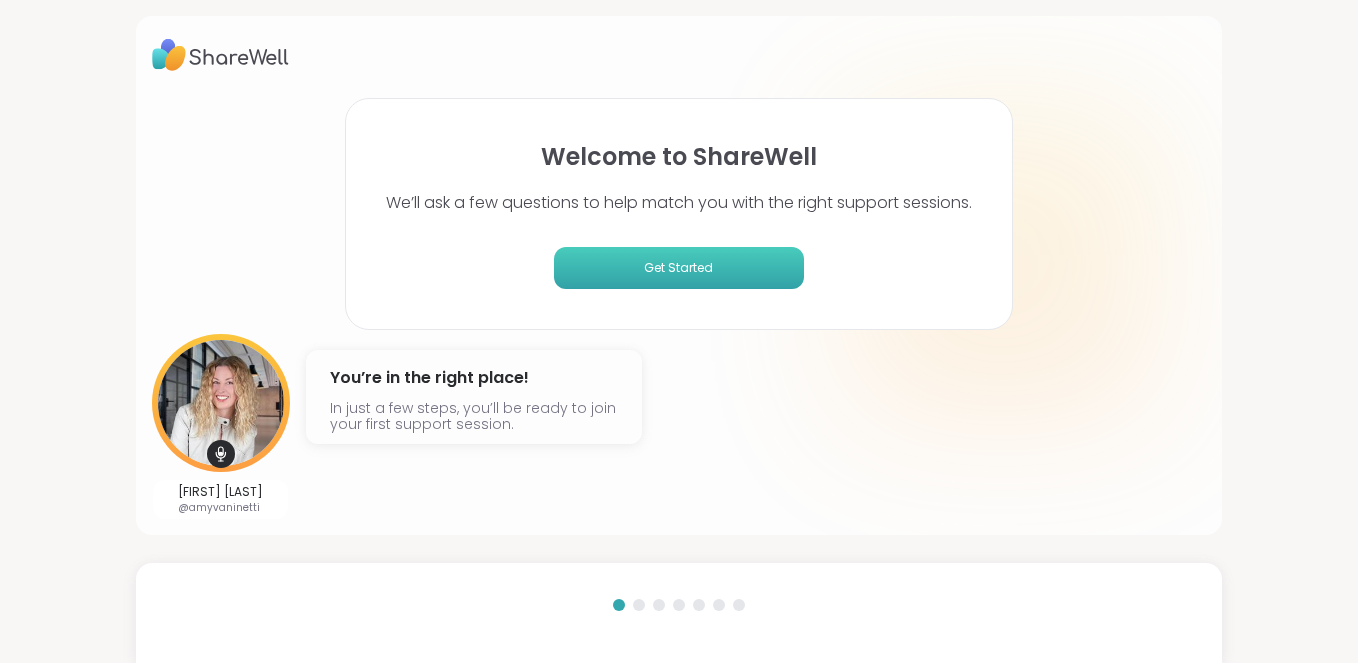click on "Get Started" at bounding box center (679, 268) 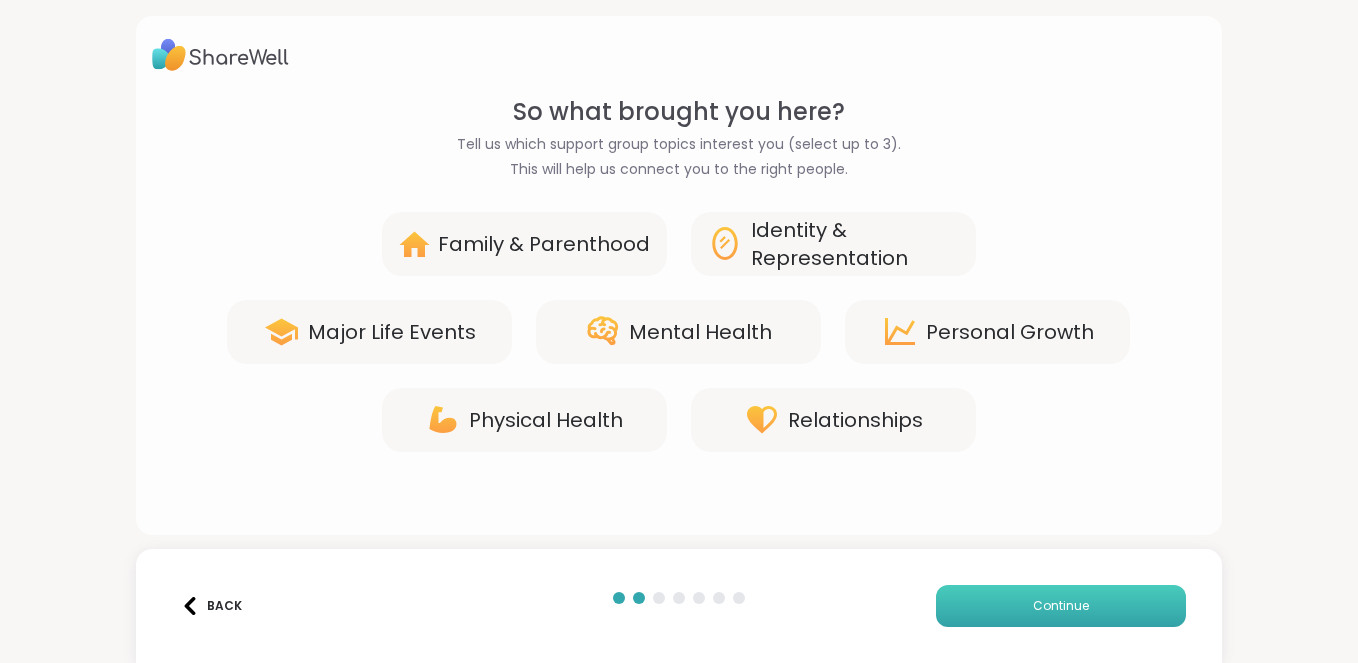 click on "Continue" at bounding box center [1061, 606] 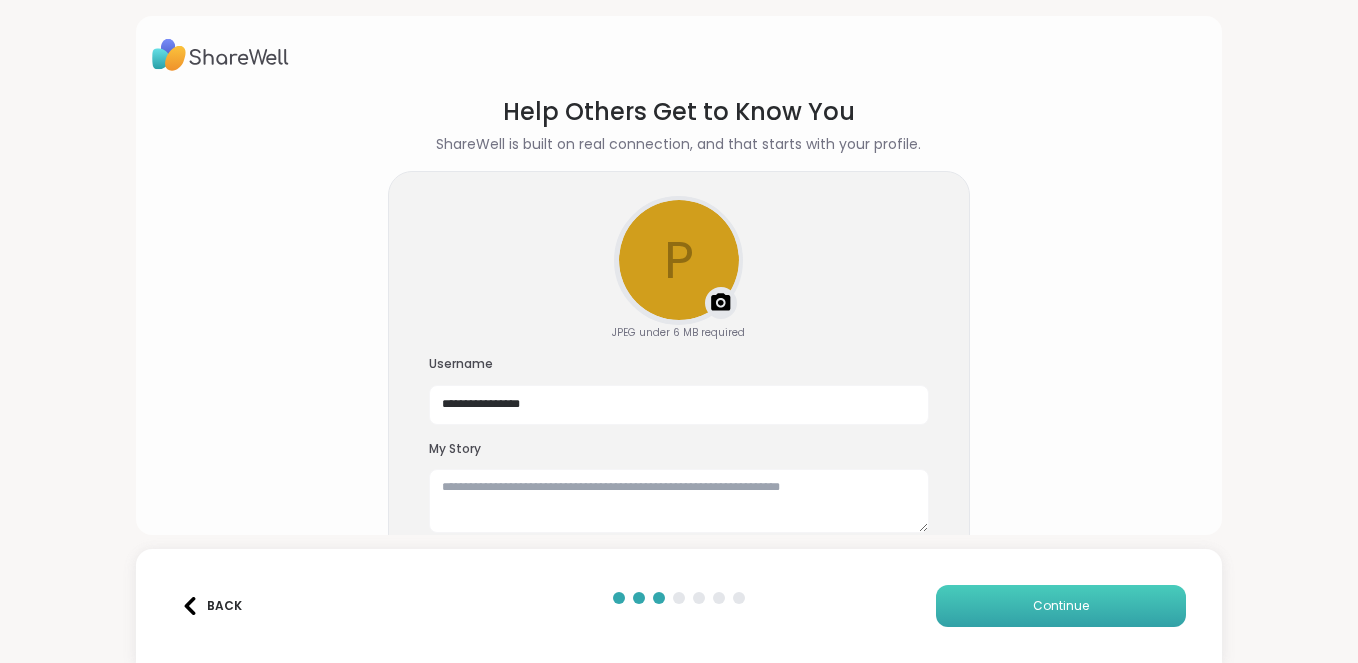 click on "Continue" at bounding box center (1061, 606) 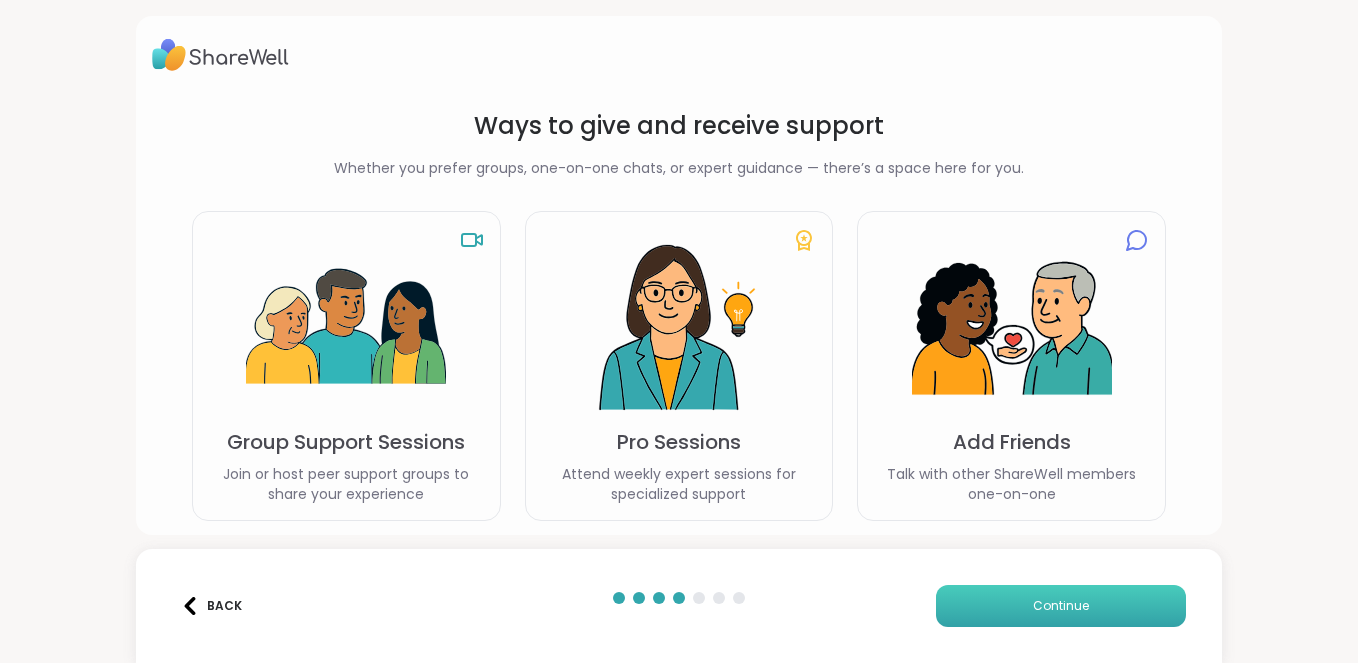 click on "Continue" at bounding box center [1061, 606] 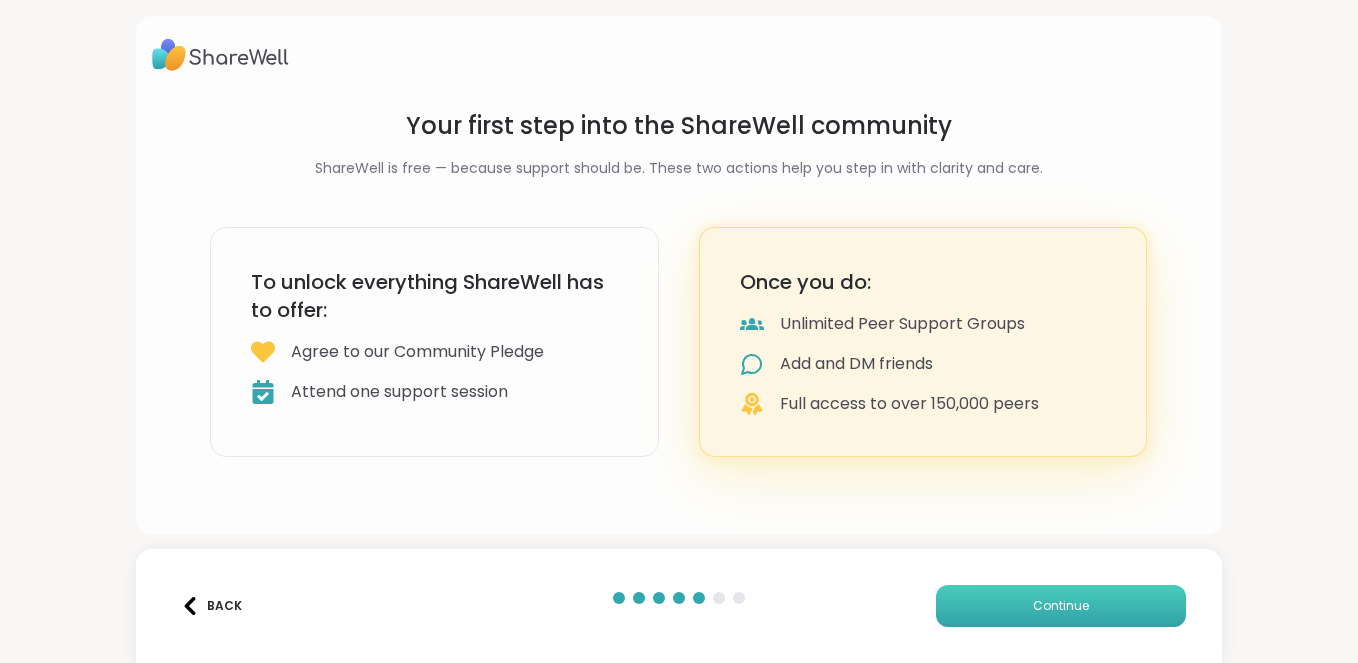click on "Continue" at bounding box center [1061, 606] 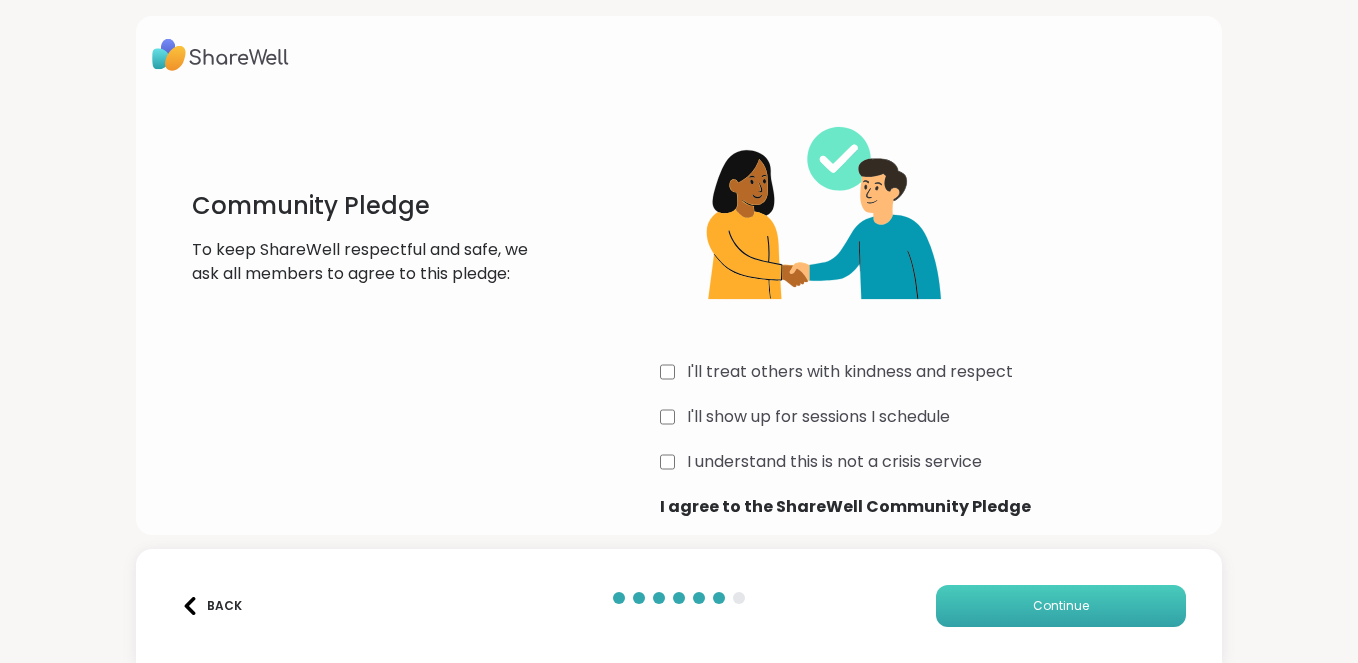 click on "Continue" at bounding box center (1061, 606) 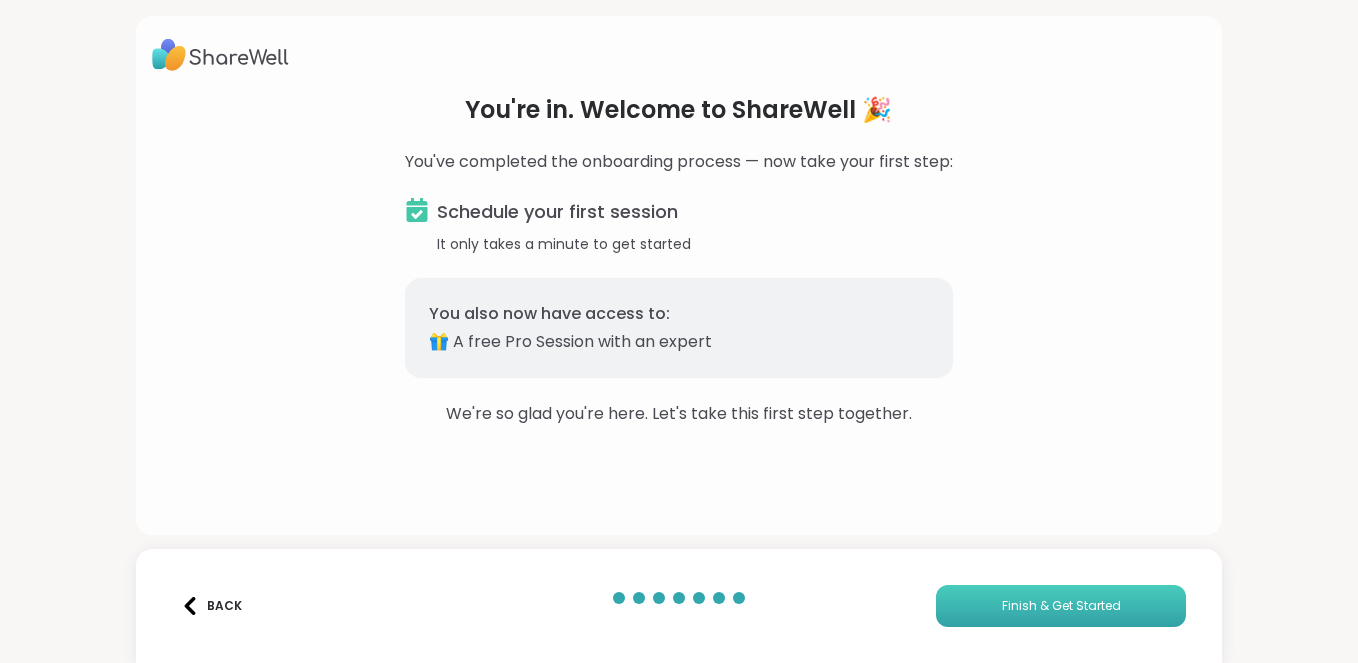click on "Finish & Get Started" at bounding box center (1061, 606) 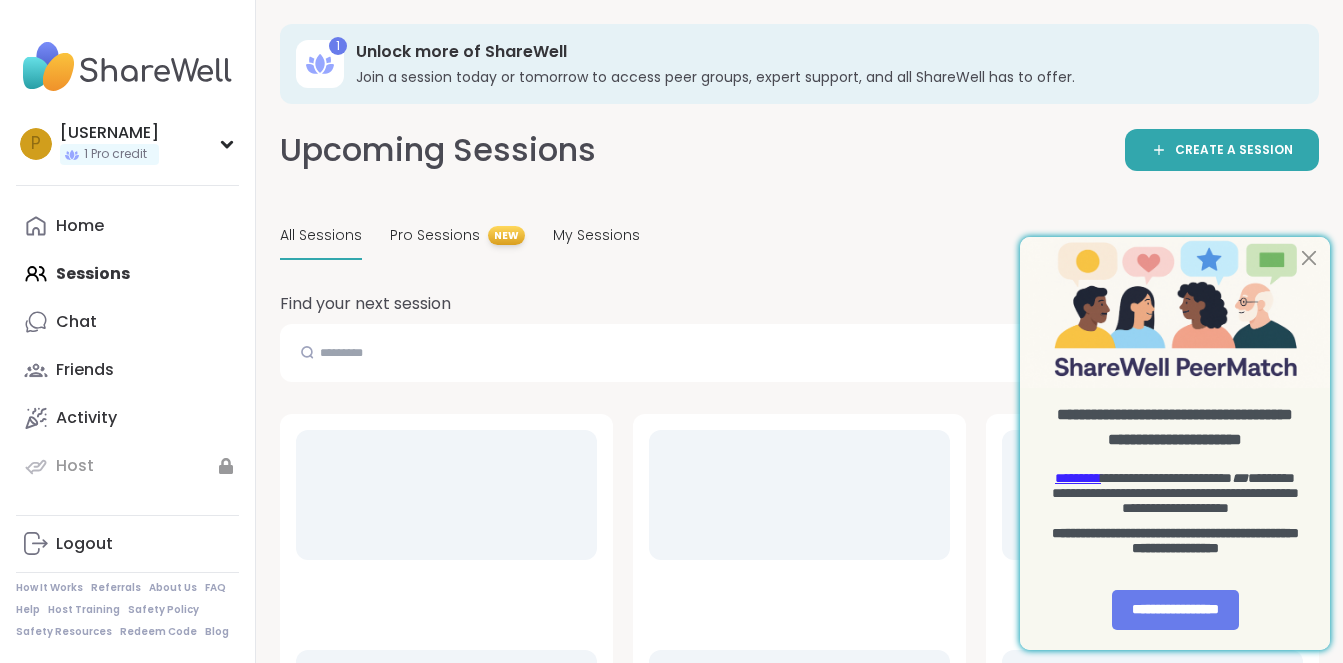 scroll, scrollTop: 0, scrollLeft: 0, axis: both 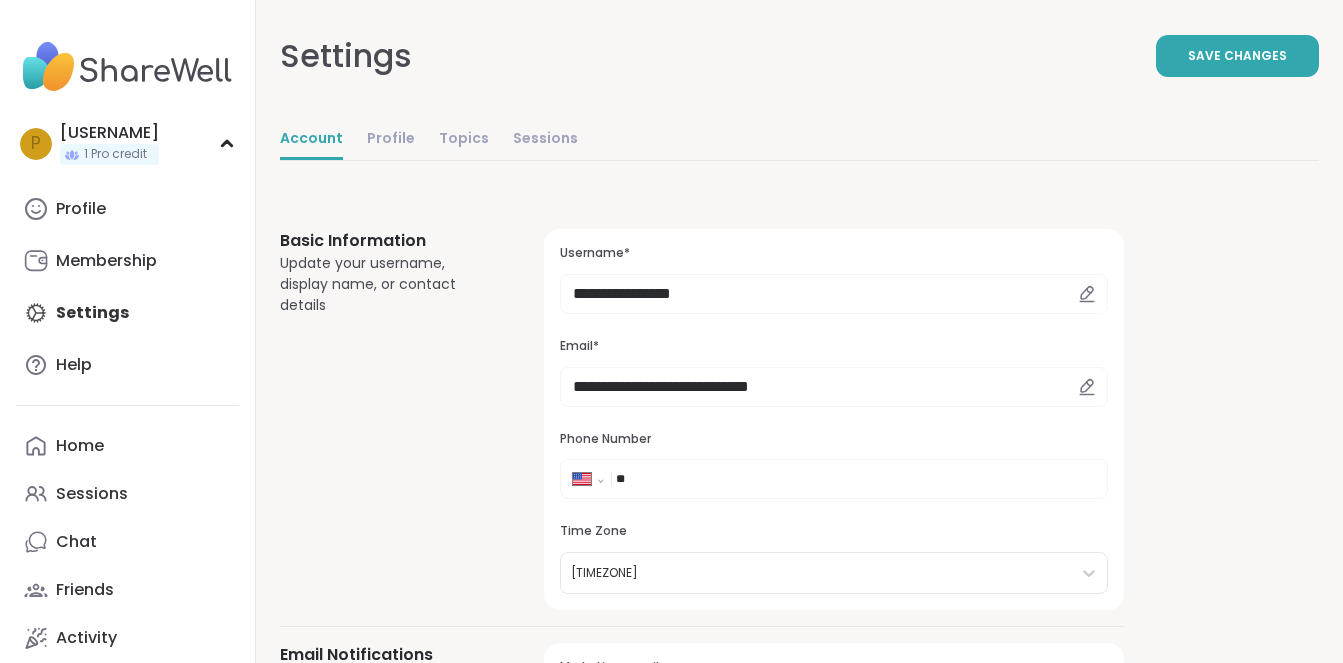select on "**" 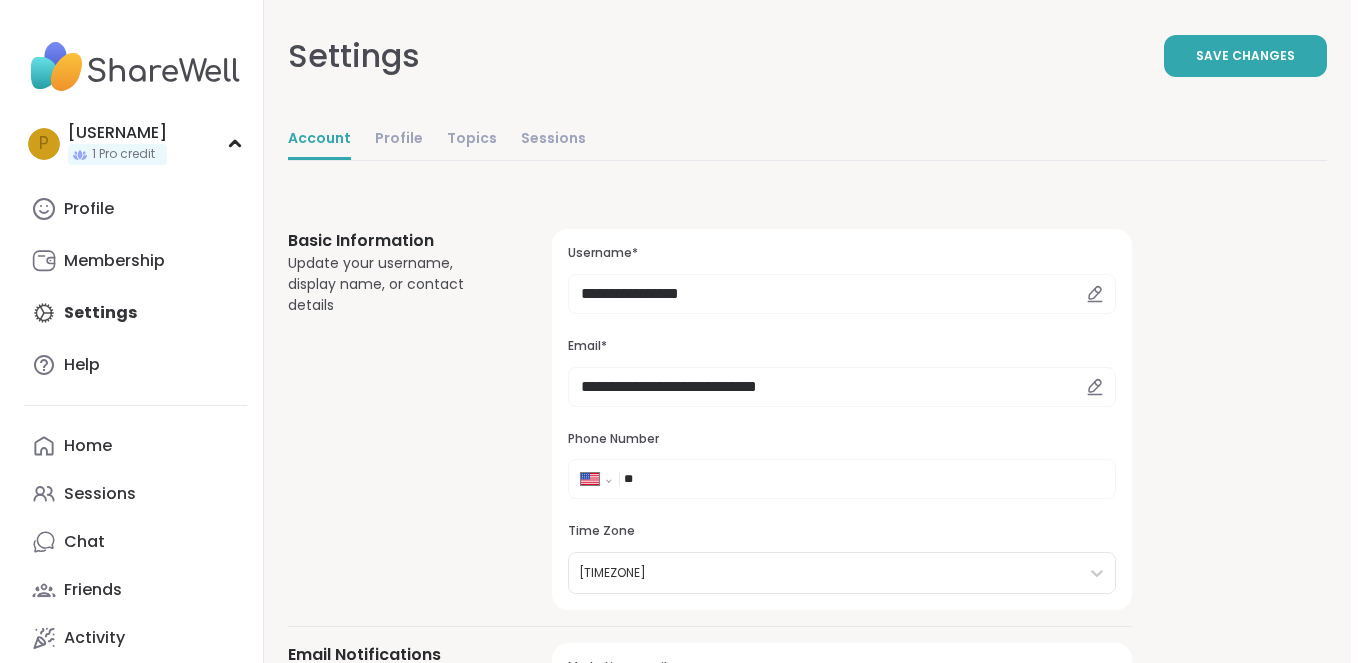 scroll, scrollTop: 0, scrollLeft: 0, axis: both 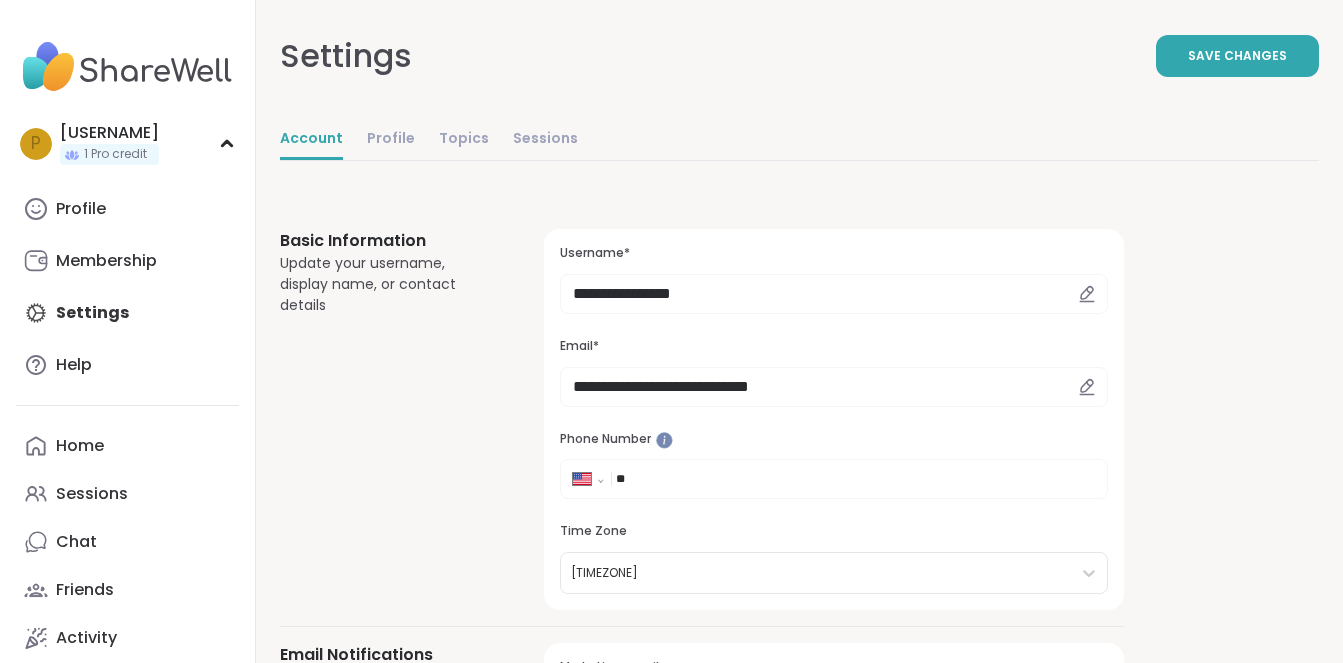click on "**" at bounding box center (676, 479) 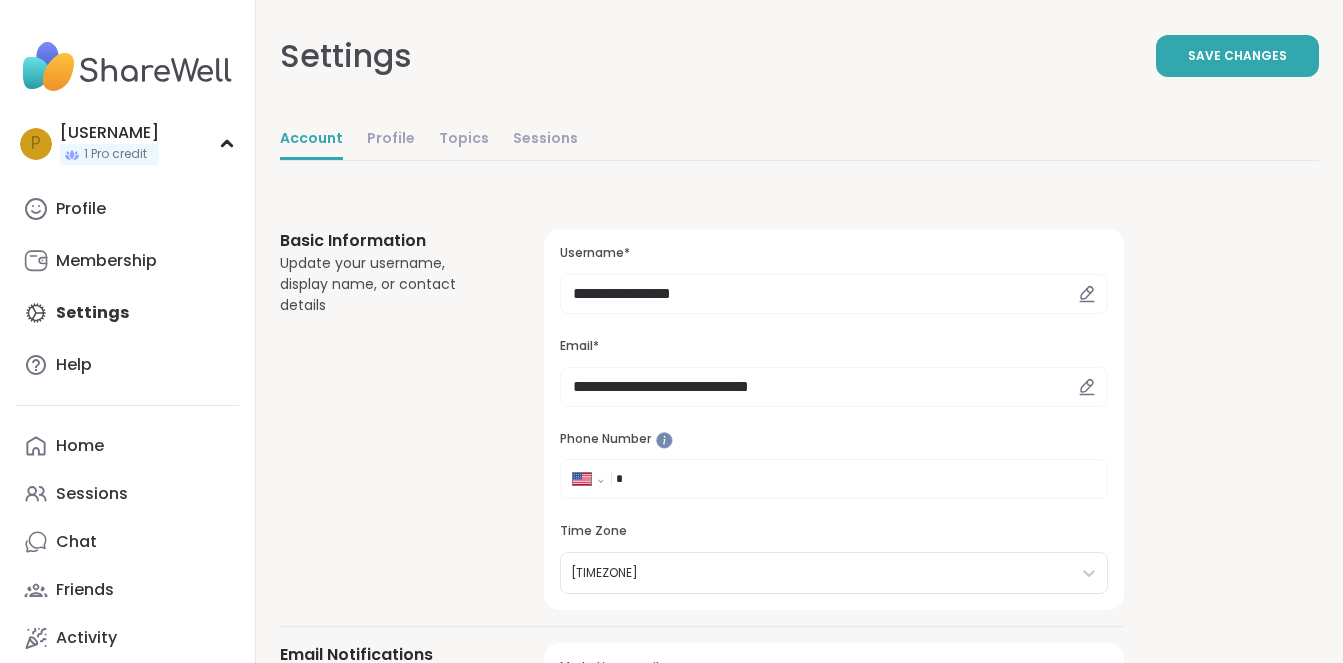 select on "**" 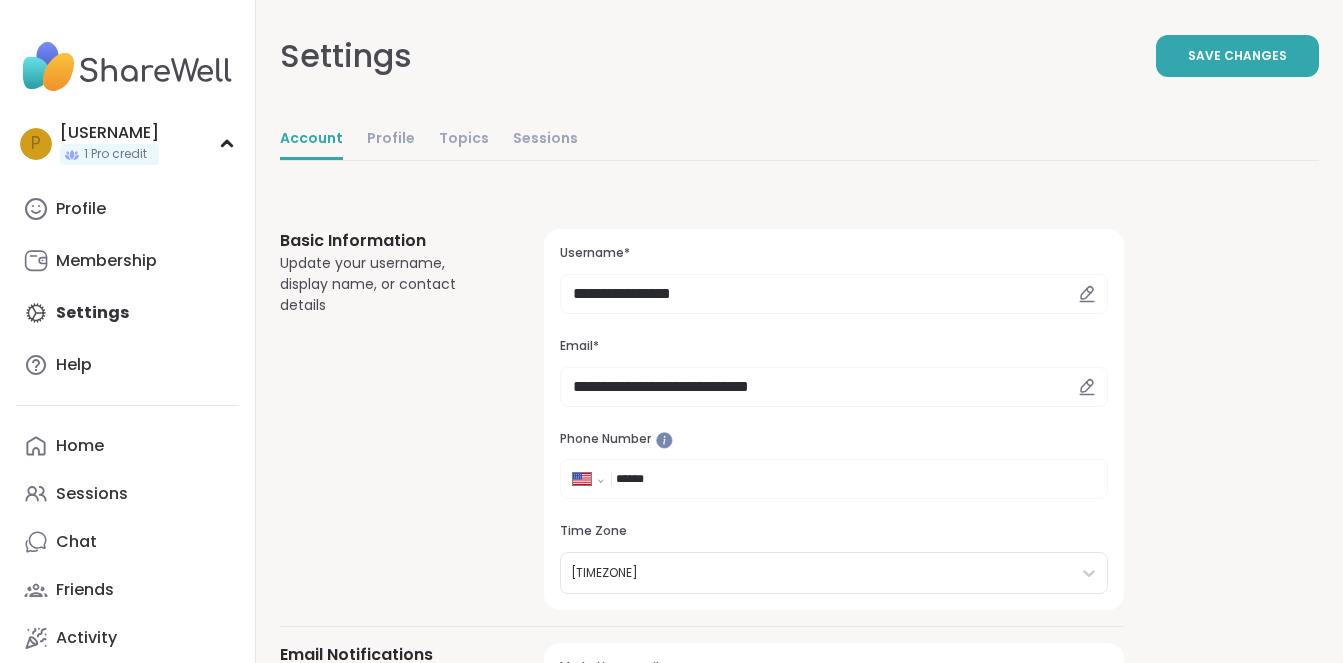 type on "********" 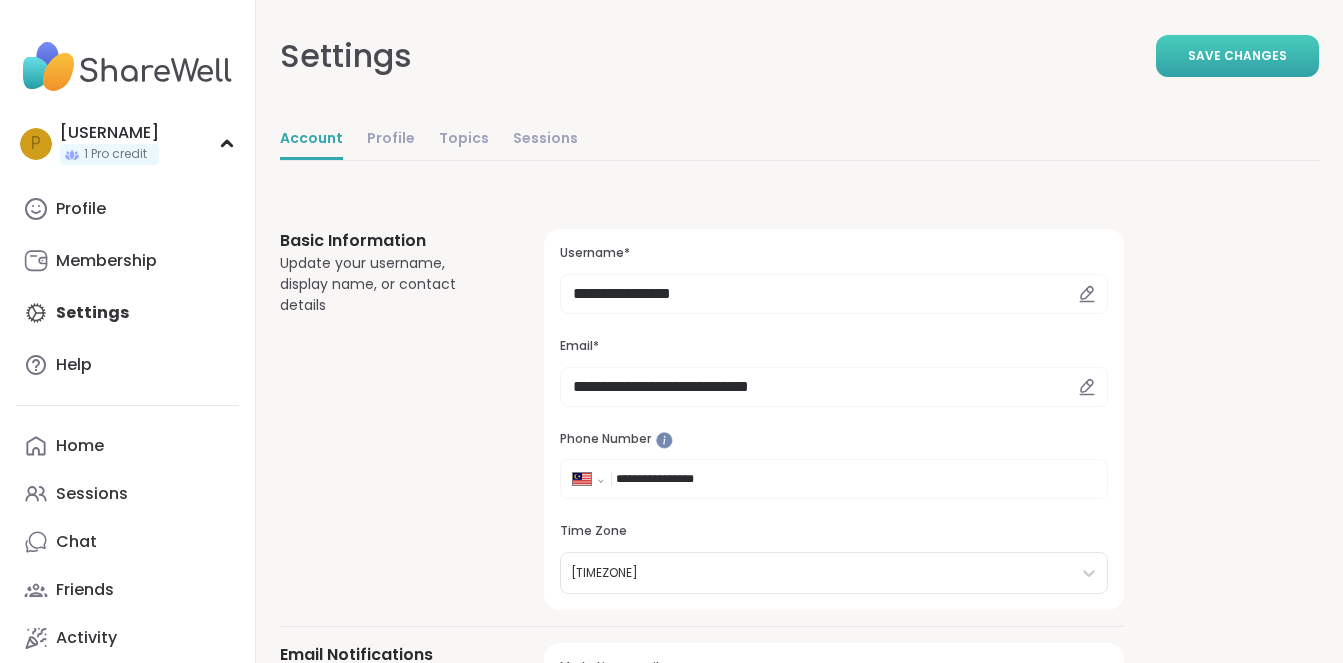 type on "**********" 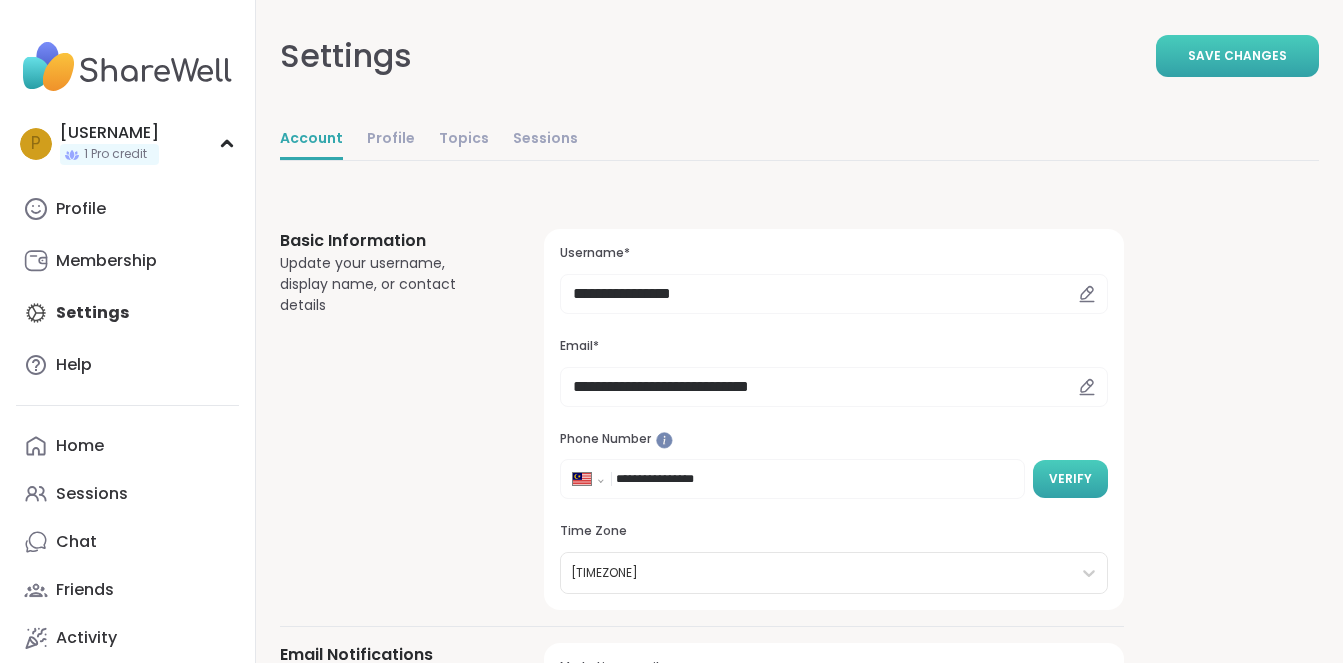 click on "Verify" at bounding box center [1070, 479] 